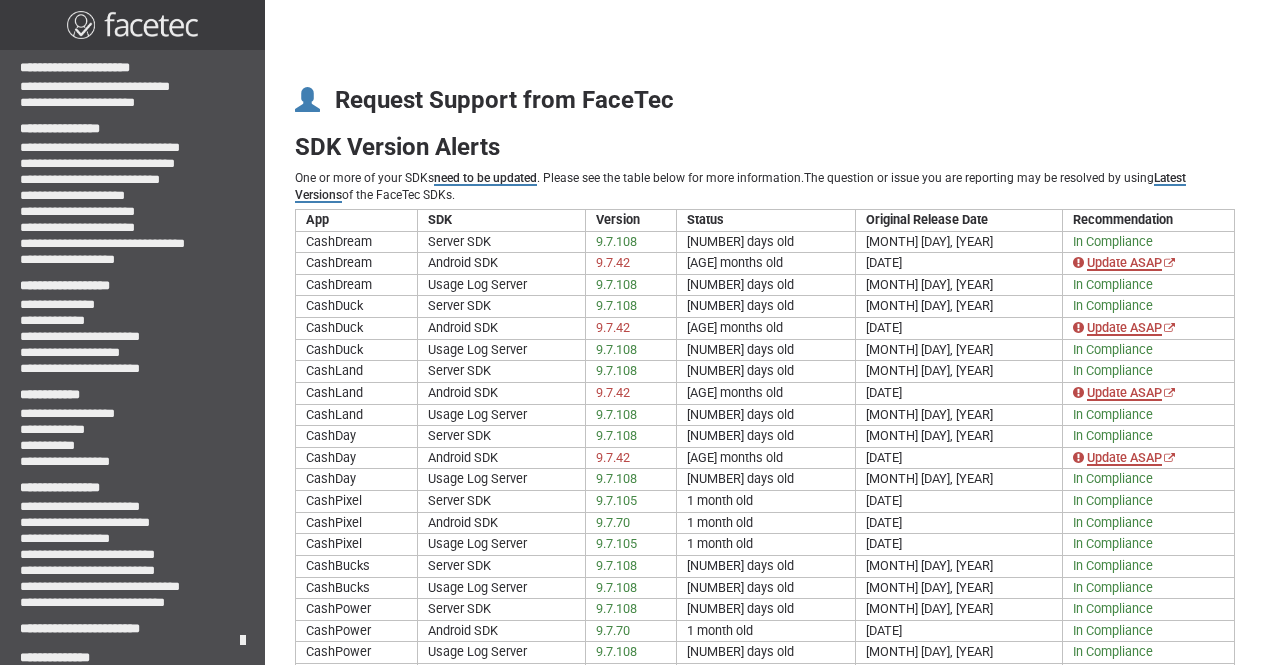 scroll, scrollTop: 402, scrollLeft: 0, axis: vertical 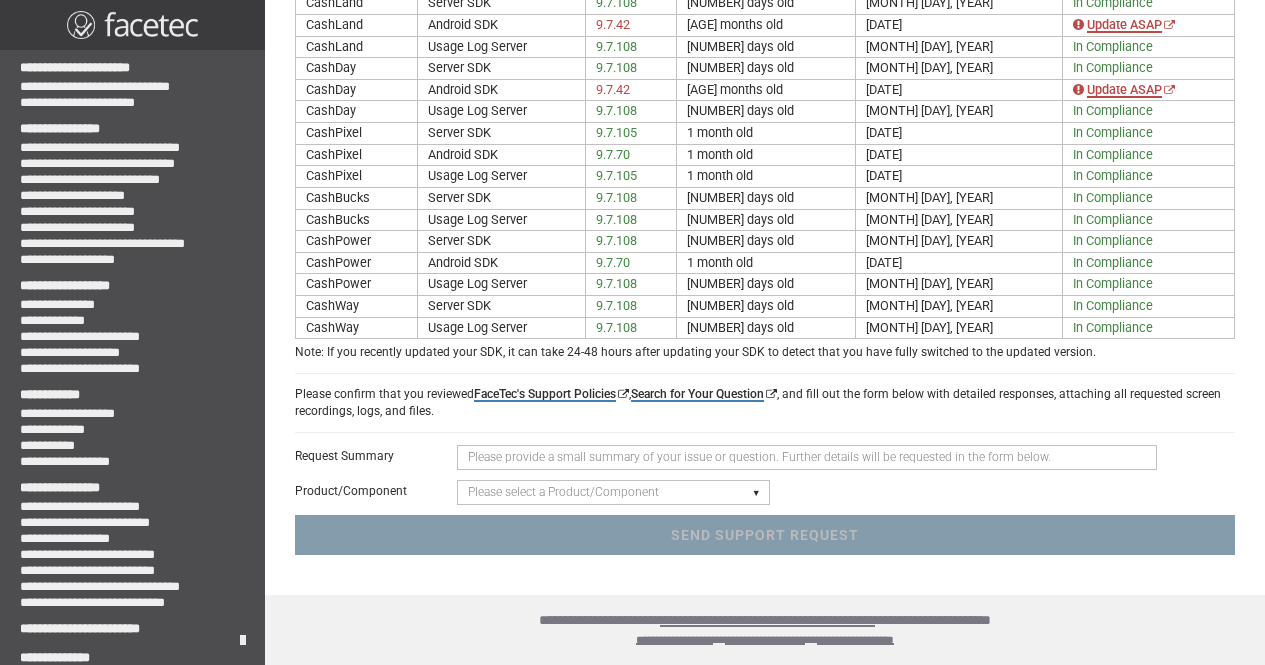 click at bounding box center (807, 457) 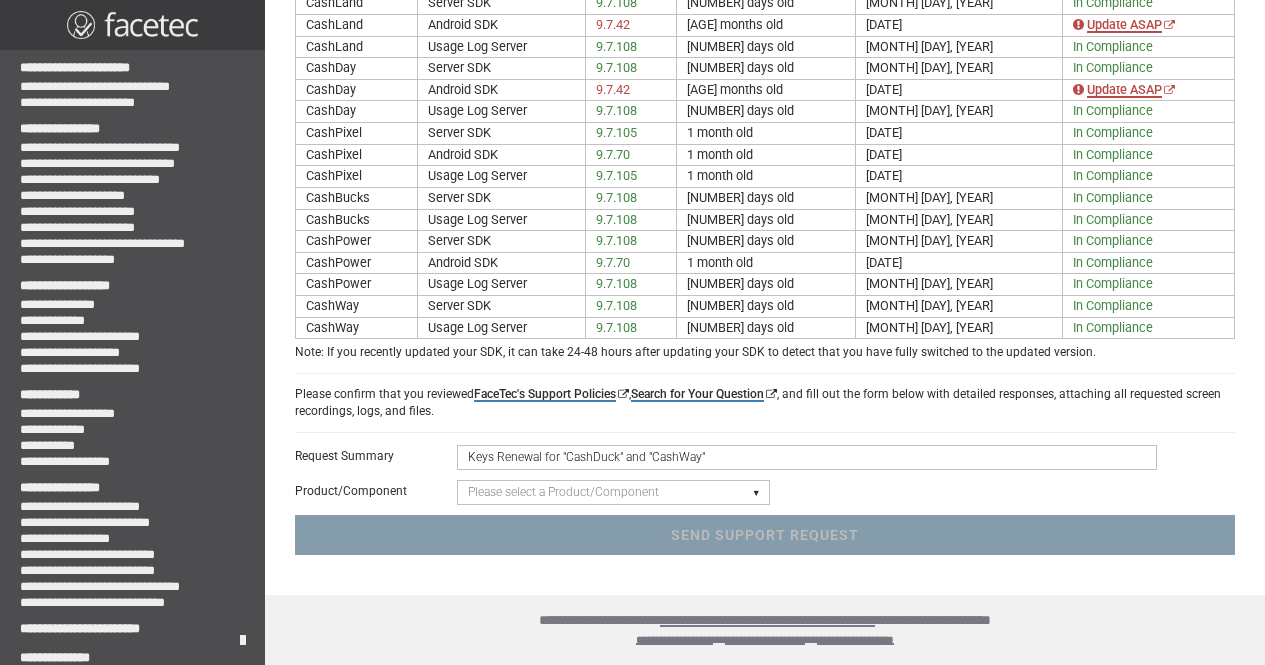 type on "Keys Renewal for "CashDuck" and "CashWay"" 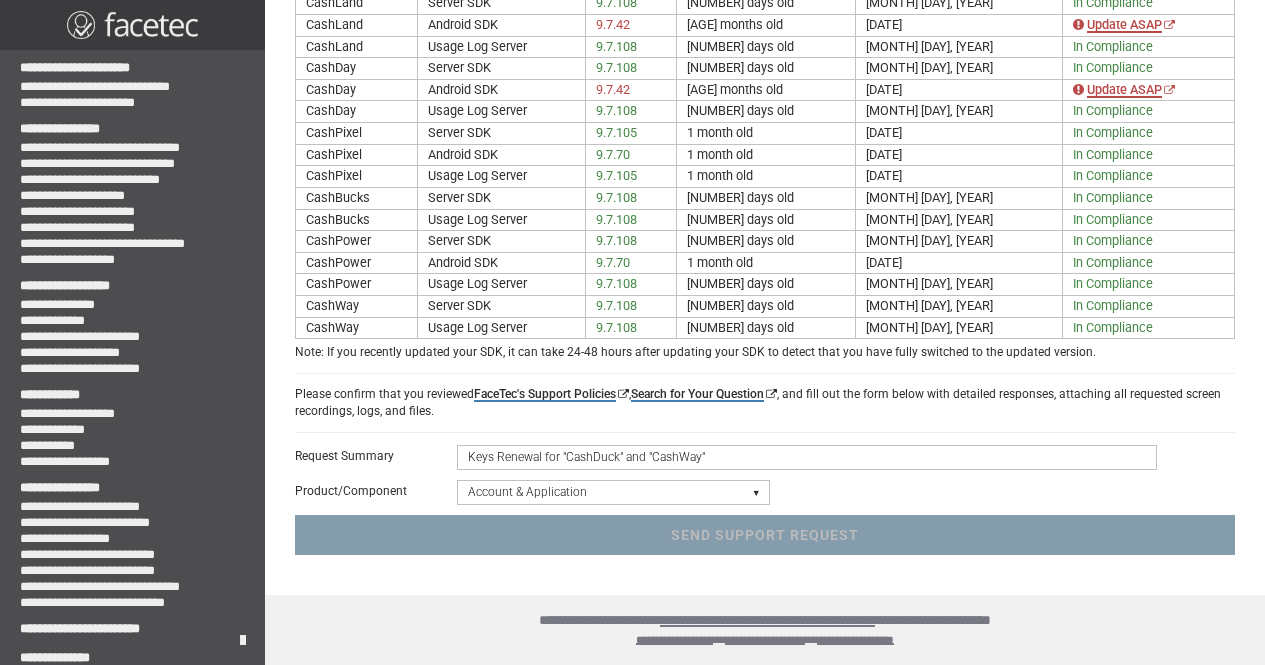 click on "Please select a Product/Component Device SDK (Android, iOS, Browser) Server SDK Dashboard SDK 3D Liveness & Matching ID Scan - Compatibility, Behavior, OCR, Barcode, NFC UR Codes - Biometric Barcodes Specific Features Access Request Account & Application" at bounding box center [613, 492] 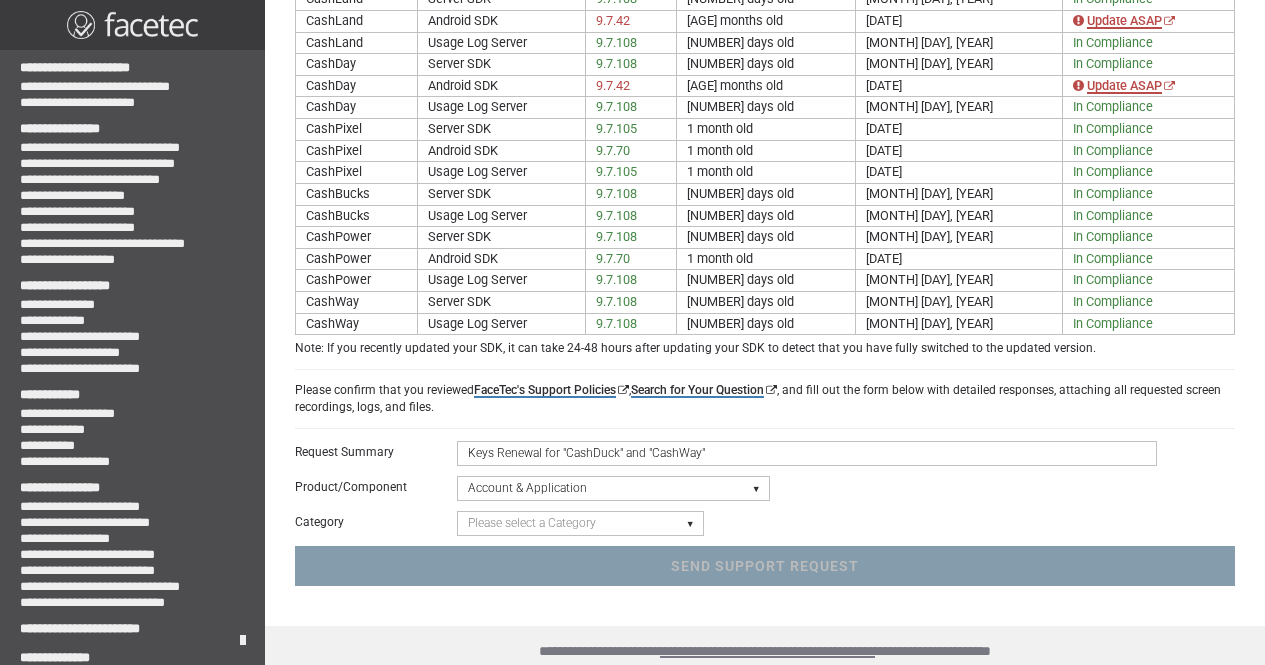 click on "Please select a Category Keys - FaceTec Encryption Key Renewal Request New Application Request "Going to Production" Review Request General Application Review Account Management General Account Support" at bounding box center (580, 523) 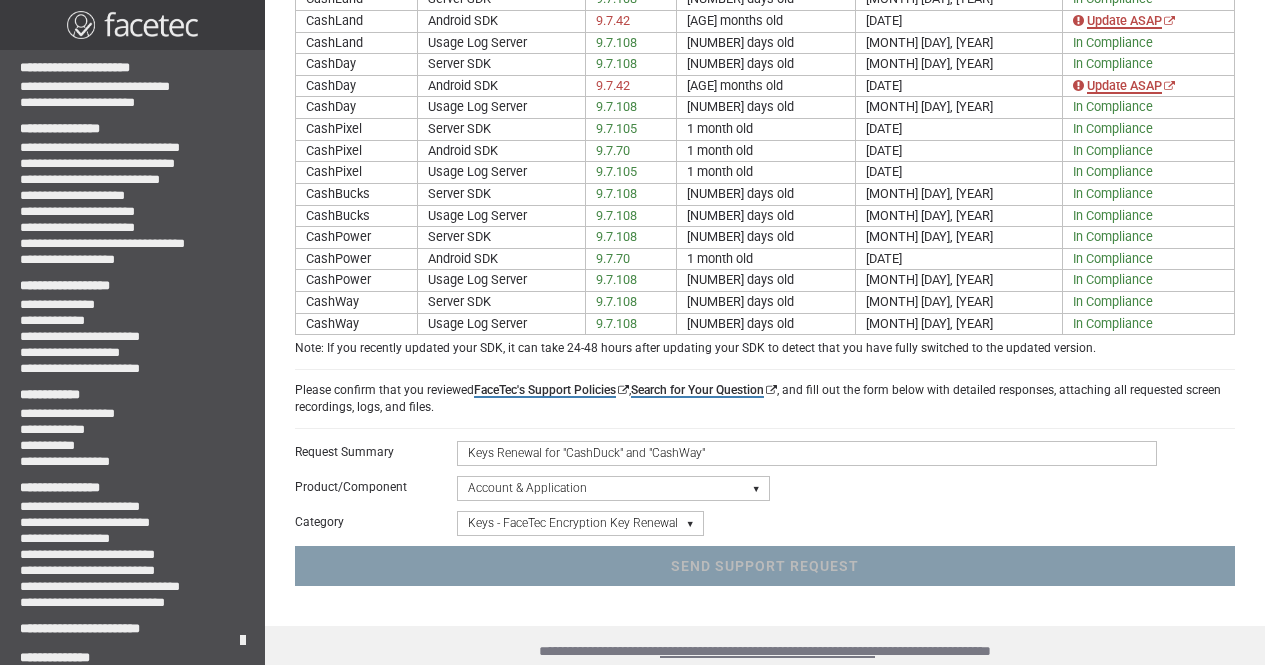 click on "Please select a Category Keys - FaceTec Encryption Key Renewal Request New Application Request "Going to Production" Review Request General Application Review Account Management General Account Support" at bounding box center [580, 523] 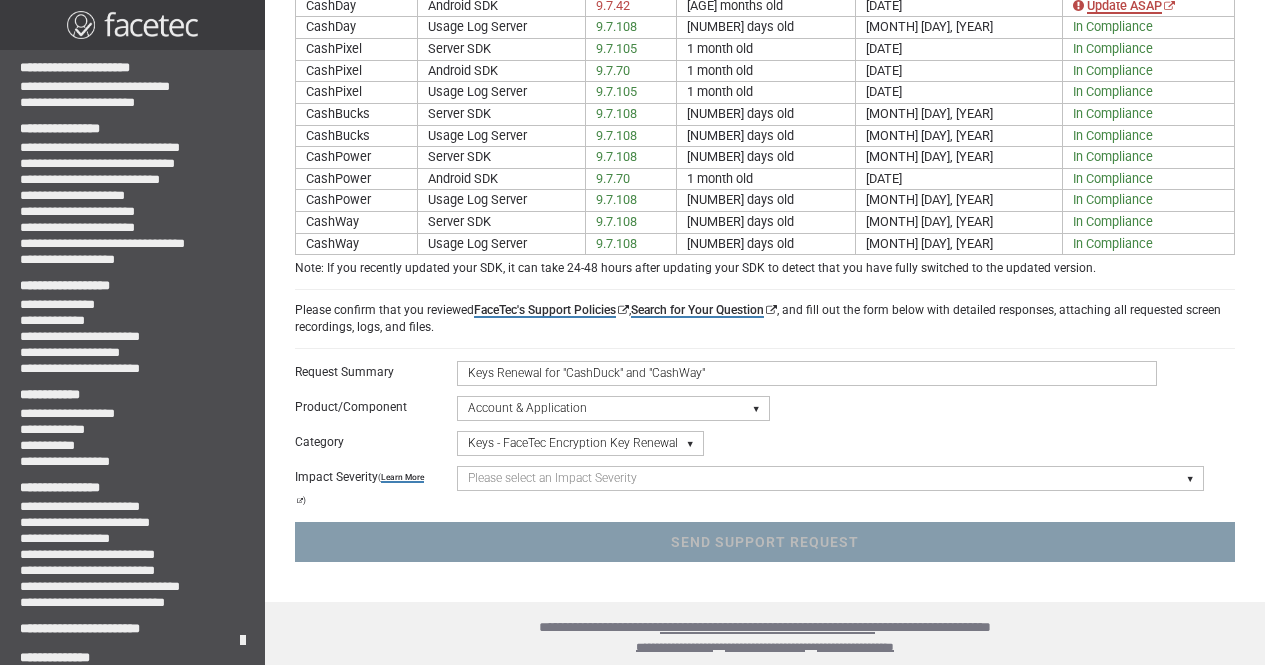 scroll, scrollTop: 493, scrollLeft: 0, axis: vertical 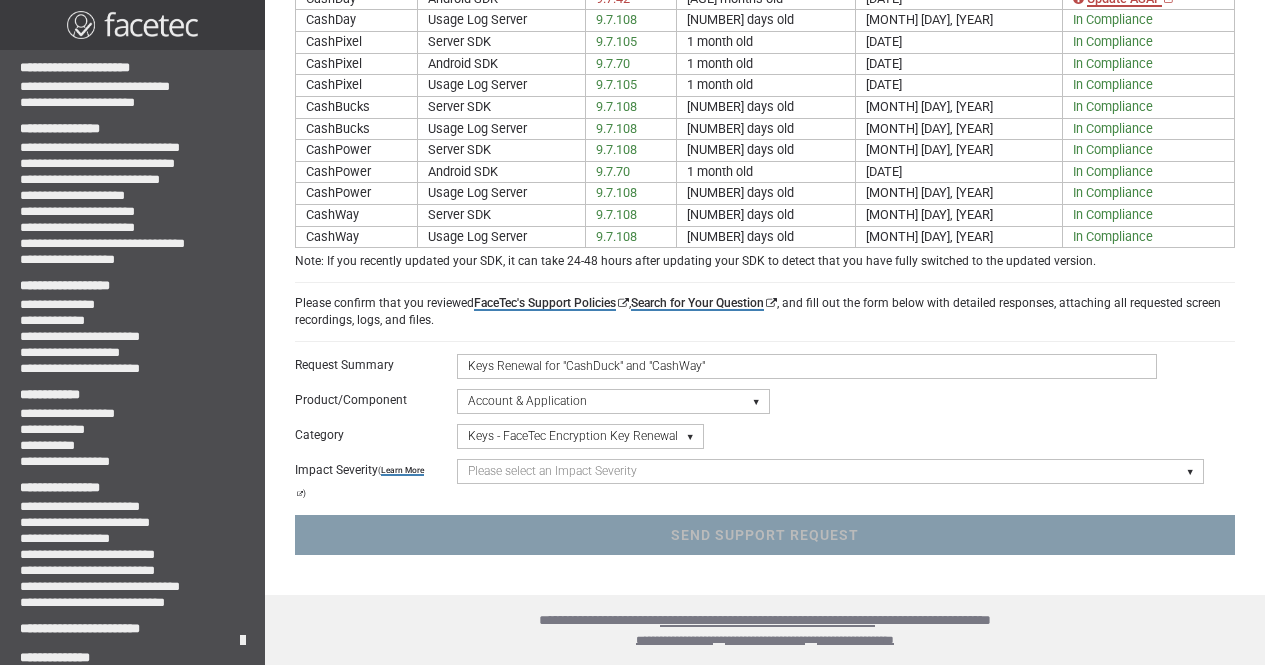 click on "Please select an Impact Severity Severity 1 - Minor Integration Issues, Upgrade Assistance, Encryption Key or Usage Log Questions with No Impact to Live Applications Severity 2 - Moderate Issues Impacting Live Applications / Production Systems Severity 3 - Major Issues Impacting Live Applications - Critical Errors in Production Systems" at bounding box center [830, 471] 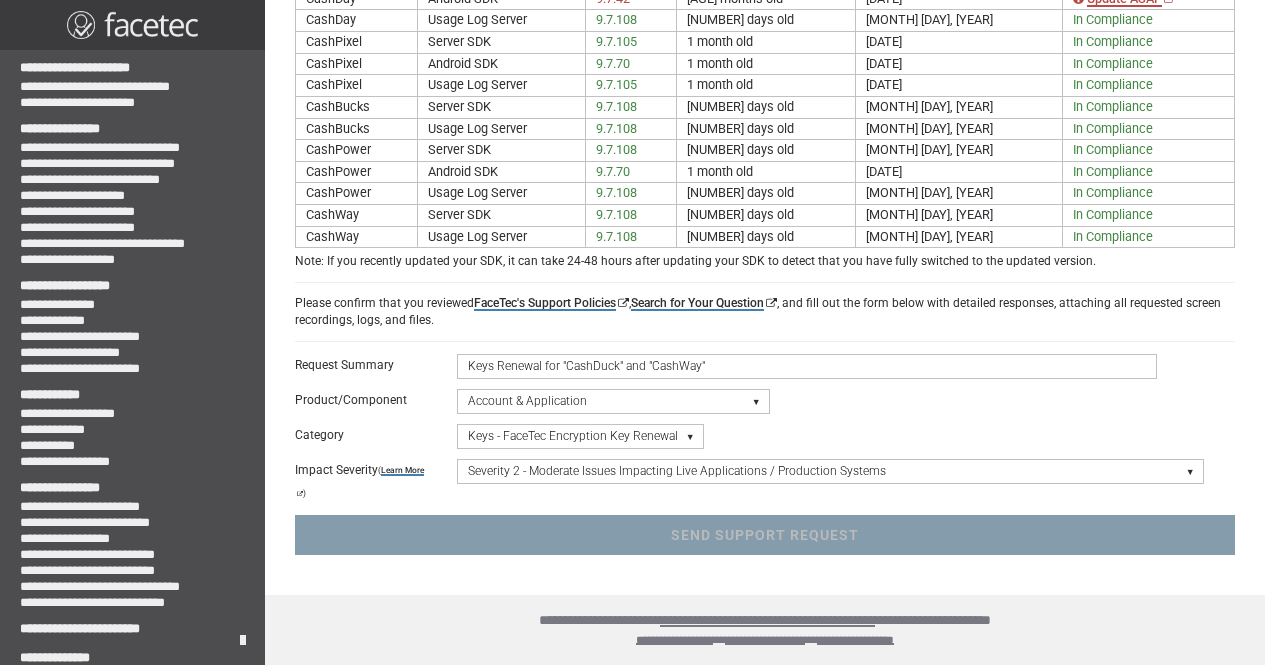 click on "Please select an Impact Severity Severity 1 - Minor Integration Issues, Upgrade Assistance, Encryption Key or Usage Log Questions with No Impact to Live Applications Severity 2 - Moderate Issues Impacting Live Applications / Production Systems Severity 3 - Major Issues Impacting Live Applications - Critical Errors in Production Systems" at bounding box center [830, 471] 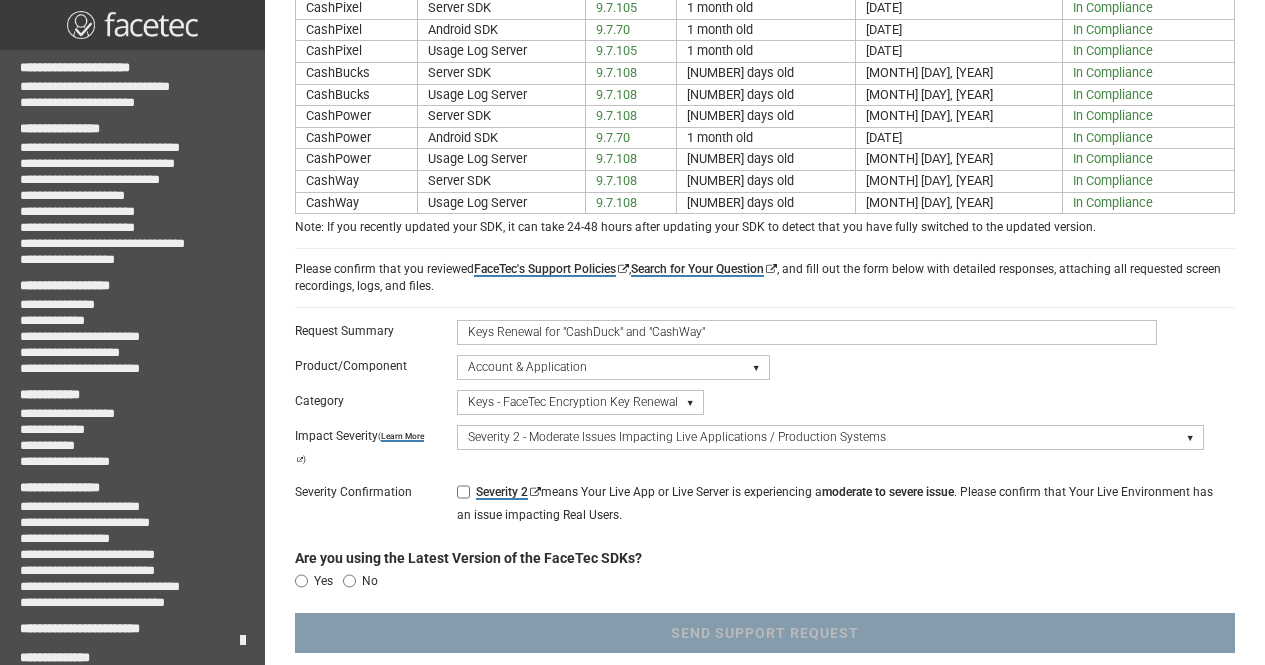 scroll, scrollTop: 625, scrollLeft: 0, axis: vertical 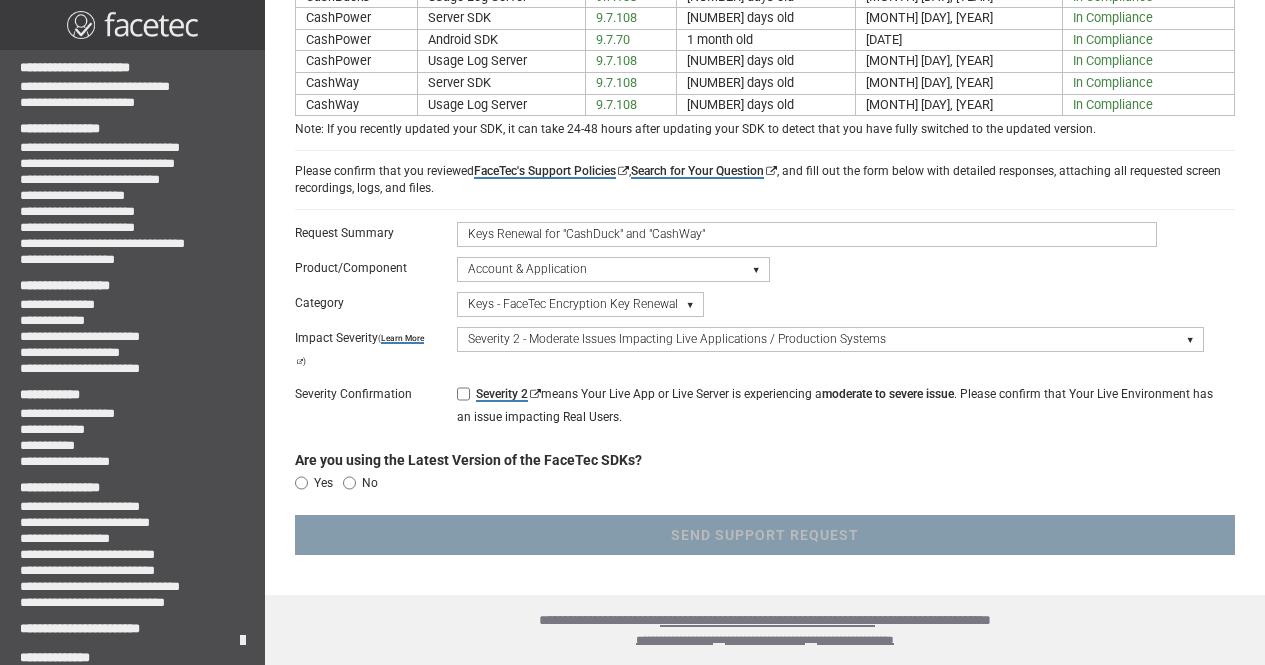 click on "Please select an Impact Severity Severity 1 - Minor Integration Issues, Upgrade Assistance, Encryption Key or Usage Log Questions with No Impact to Live Applications Severity 2 - Moderate Issues Impacting Live Applications / Production Systems Severity 3 - Major Issues Impacting Live Applications - Critical Errors in Production Systems" at bounding box center [830, 339] 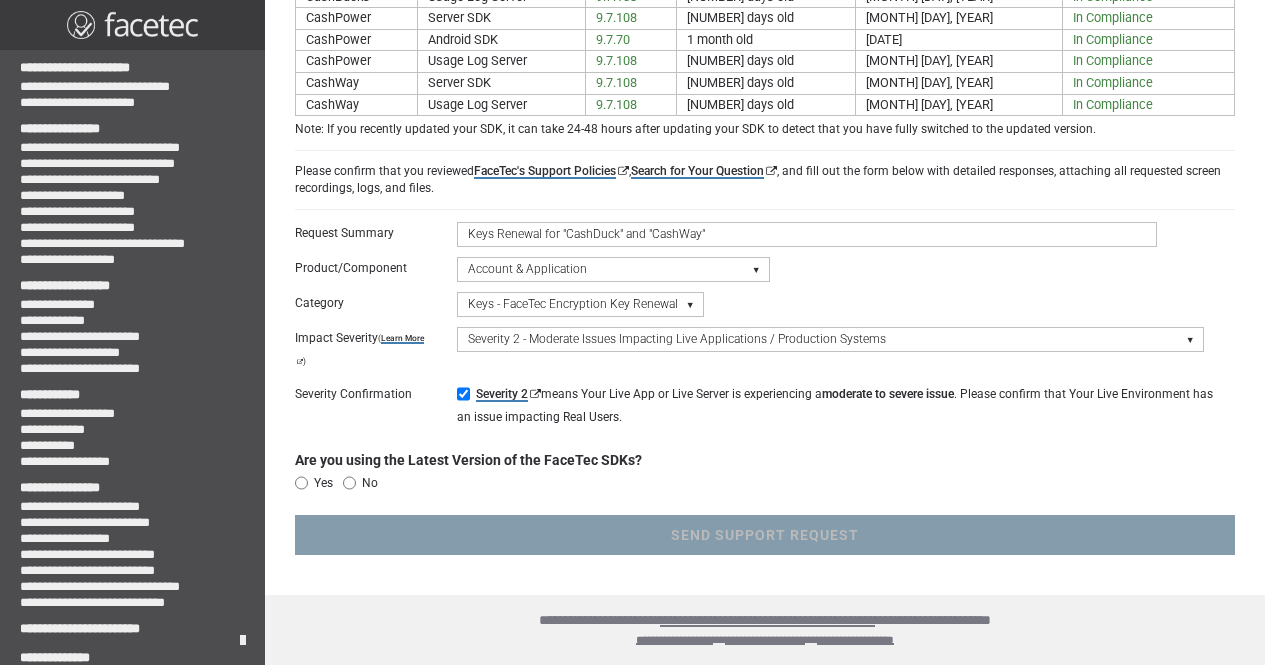 click on "No" at bounding box center (349, 483) 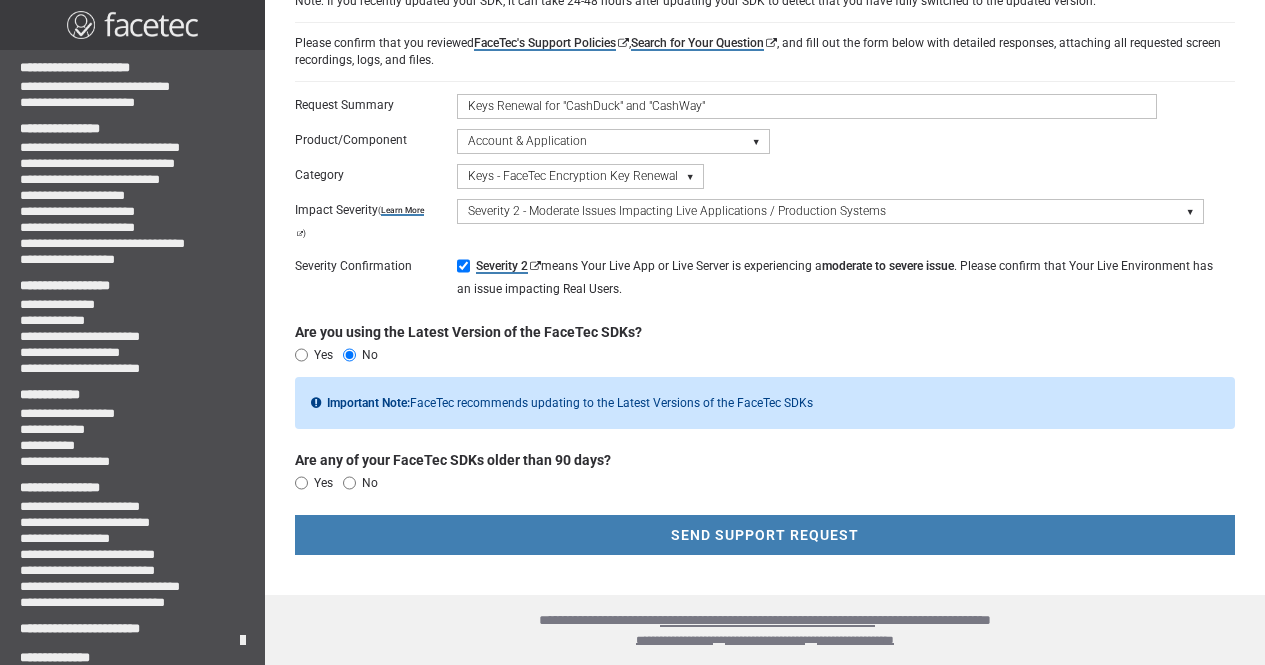 scroll, scrollTop: 753, scrollLeft: 0, axis: vertical 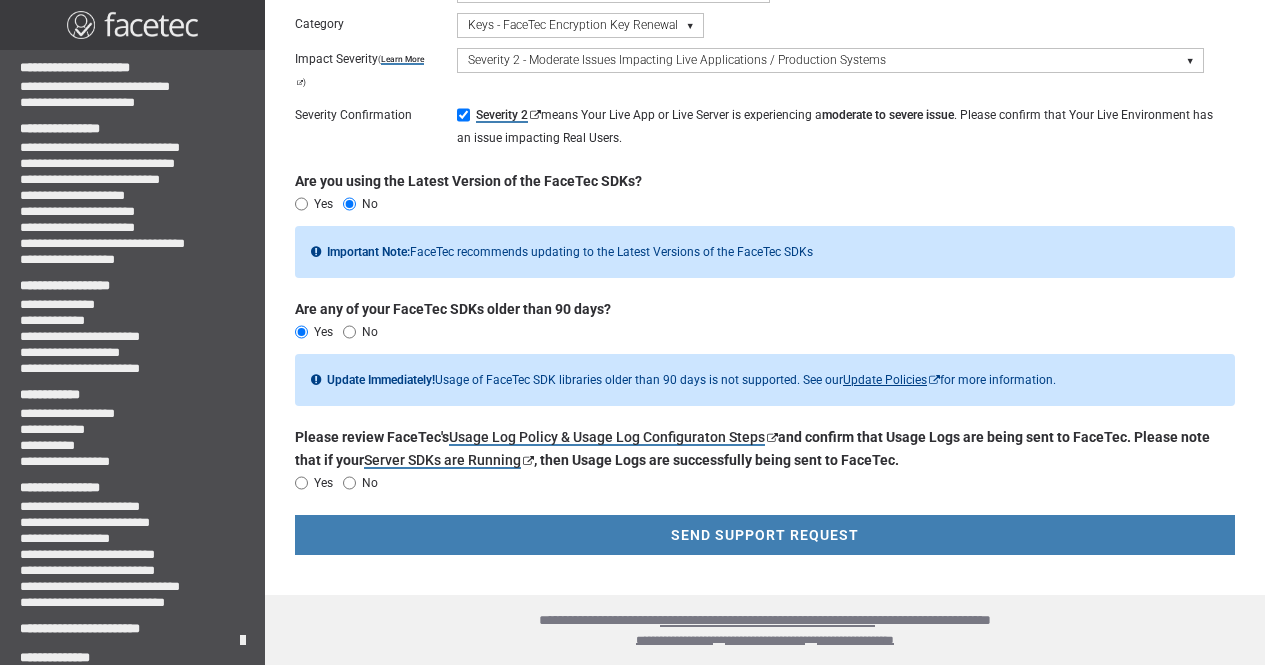 click on "Yes" at bounding box center (301, 483) 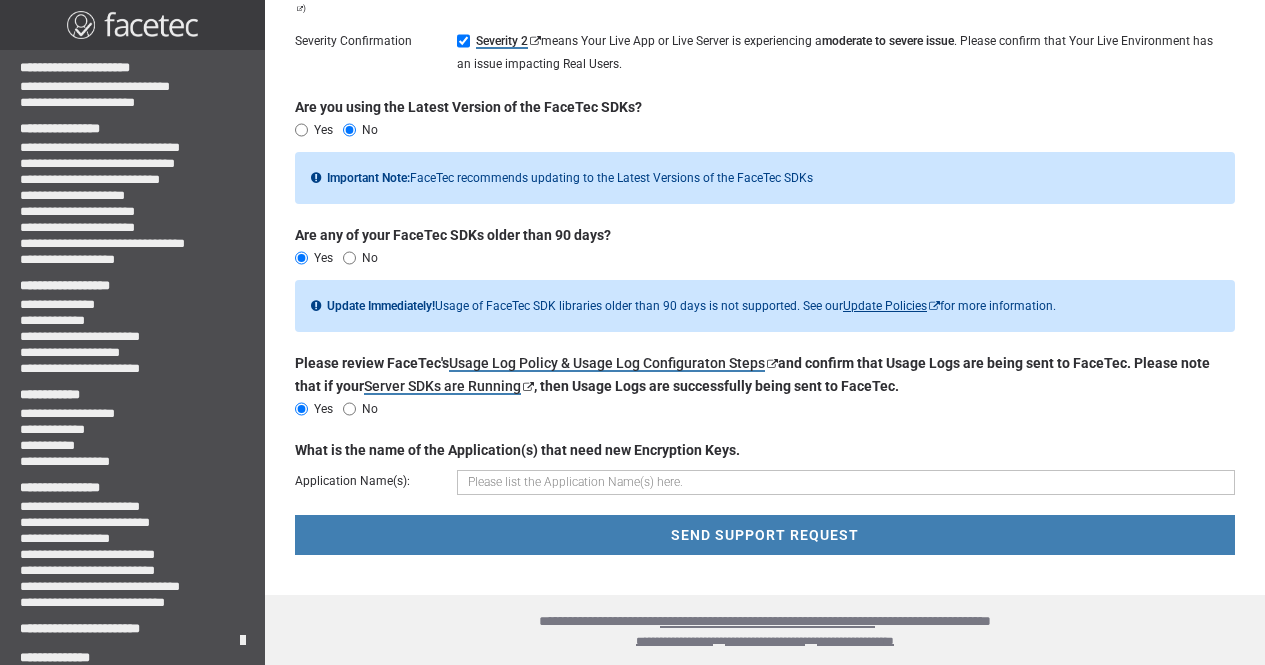 scroll, scrollTop: 979, scrollLeft: 0, axis: vertical 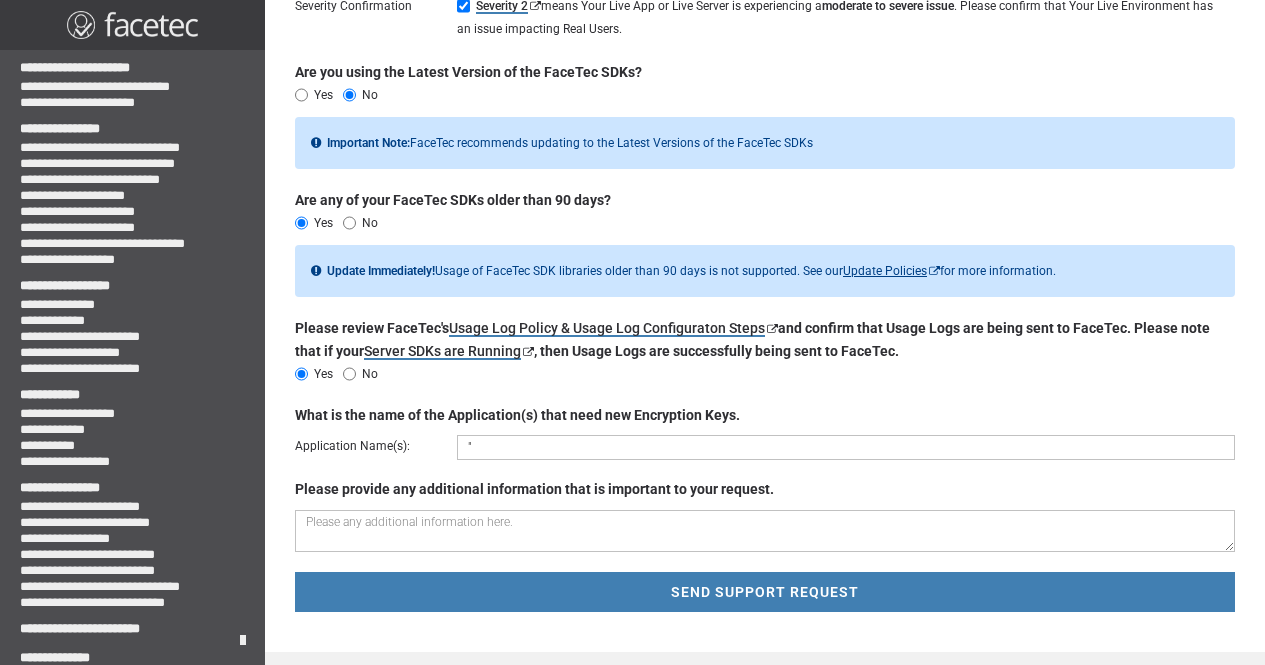 paste on "CashDuck" 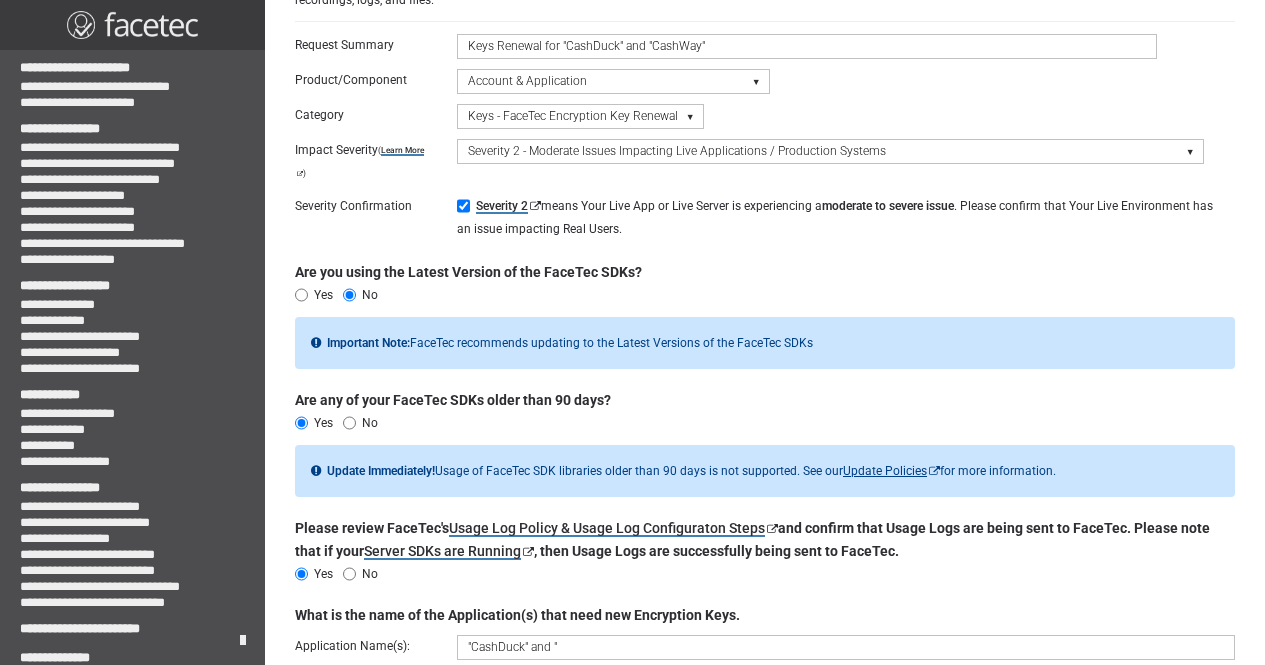 scroll, scrollTop: 779, scrollLeft: 0, axis: vertical 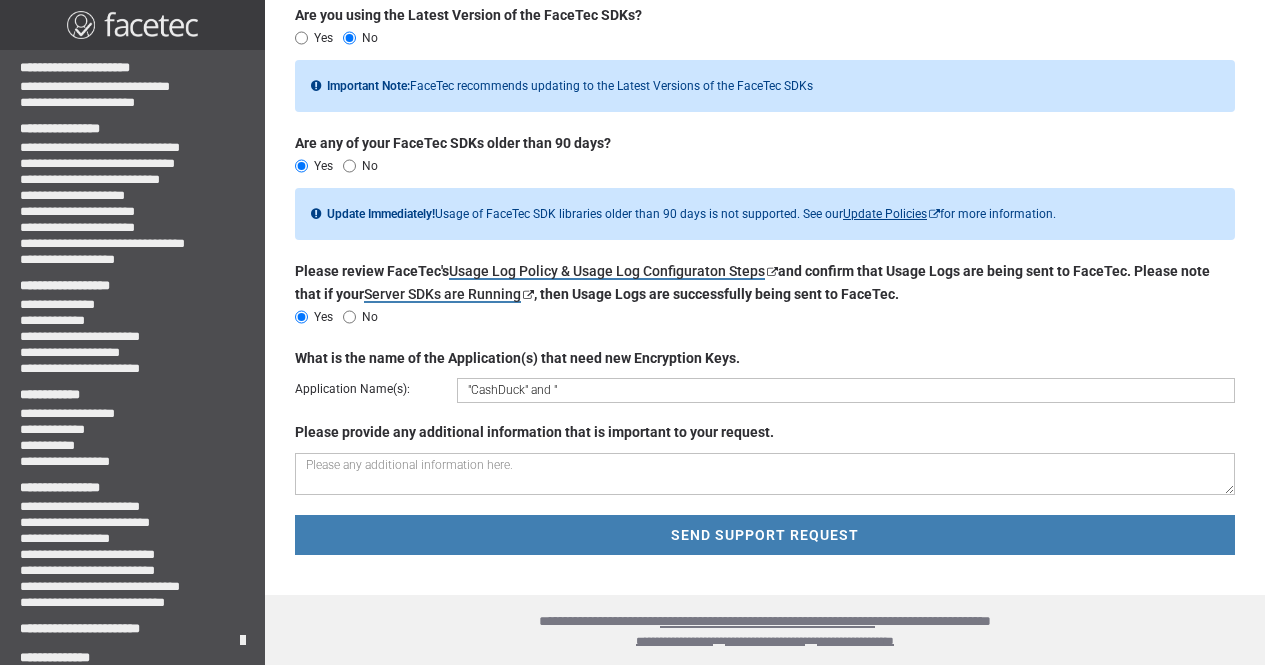 click on ""CashDuck" and "" at bounding box center (846, 390) 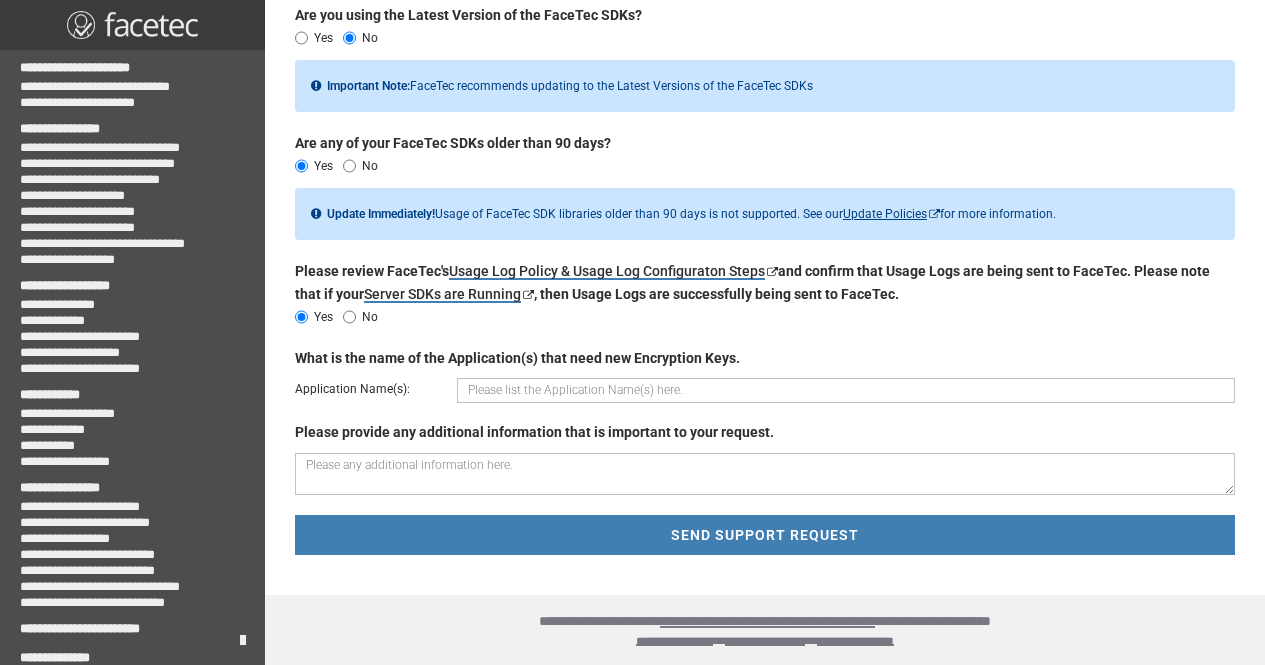 paste on ""CashDuck" and "CashWay"" 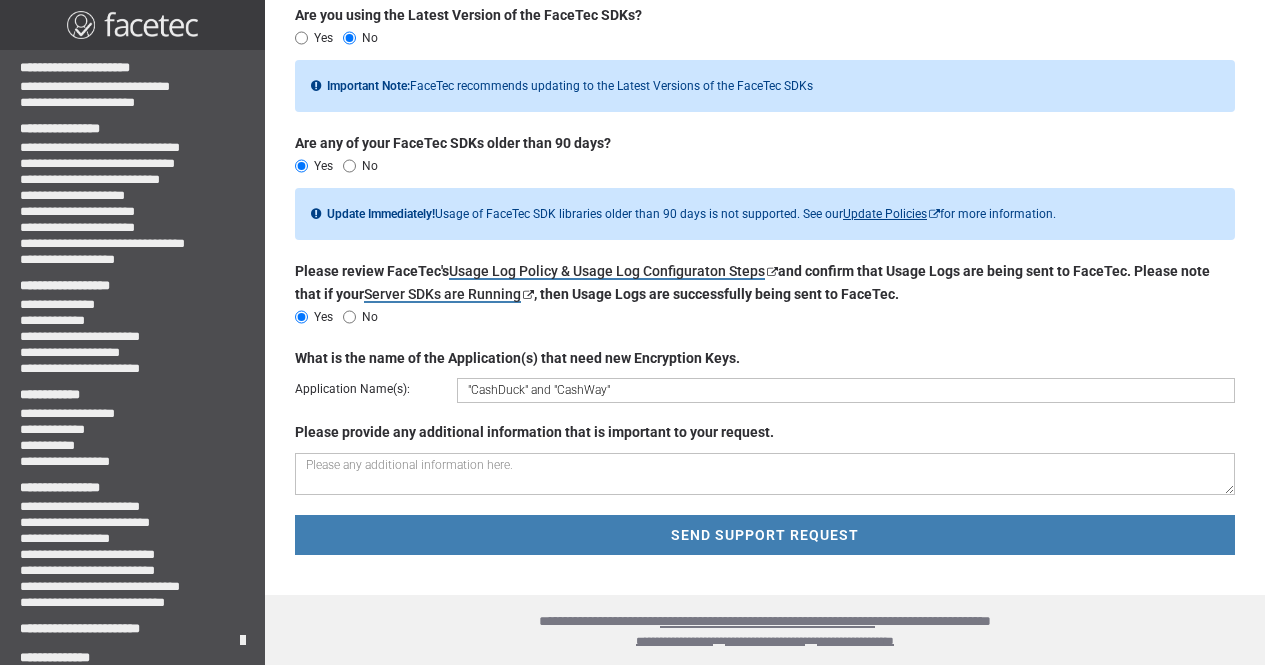 type on ""CashDuck" and "CashWay"" 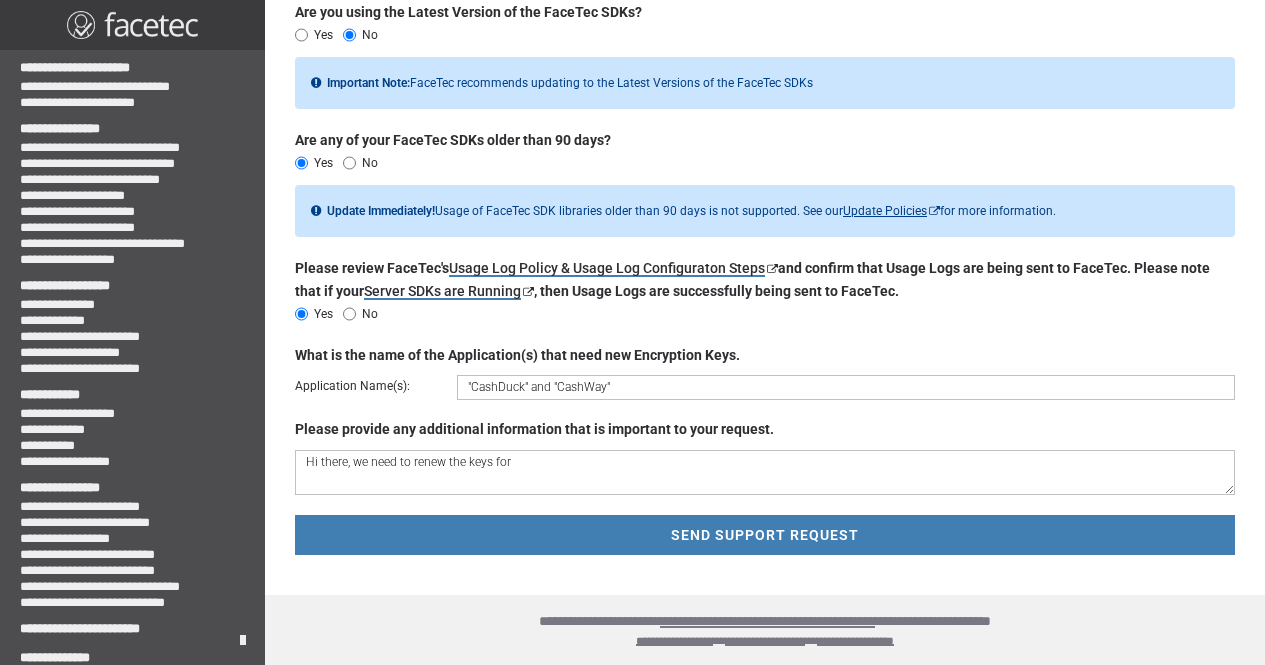 paste on ""CashDuck" and "CashWay"" 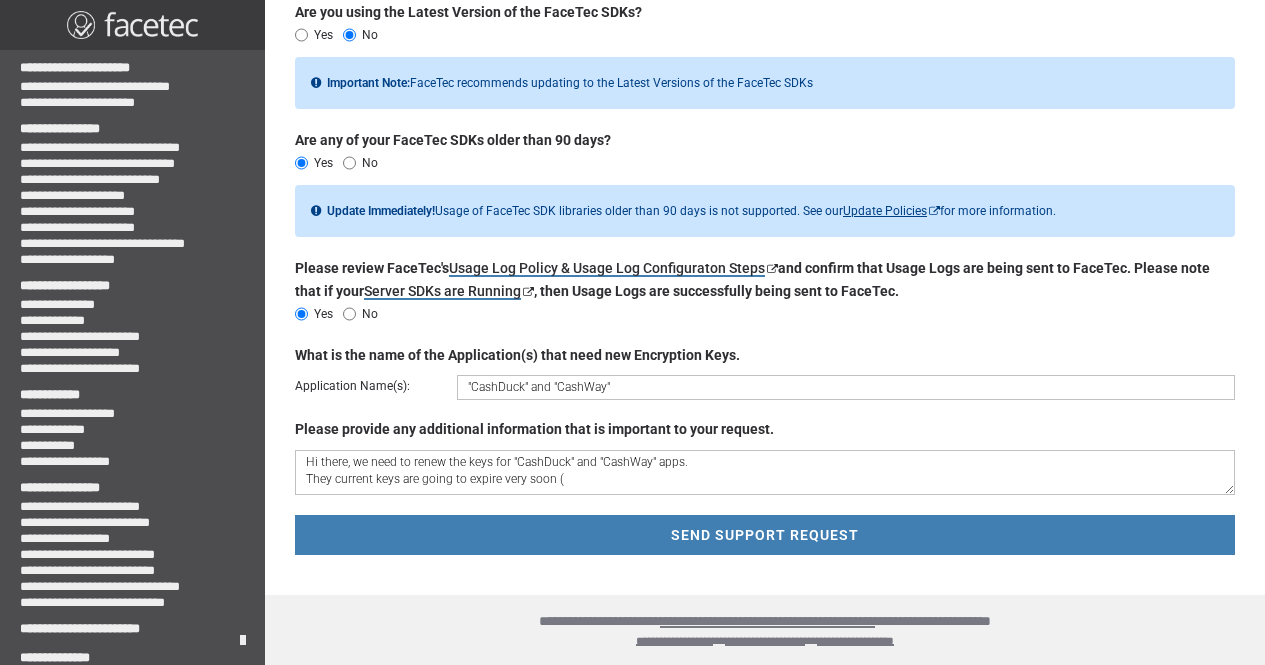 paste on "[DATE]" 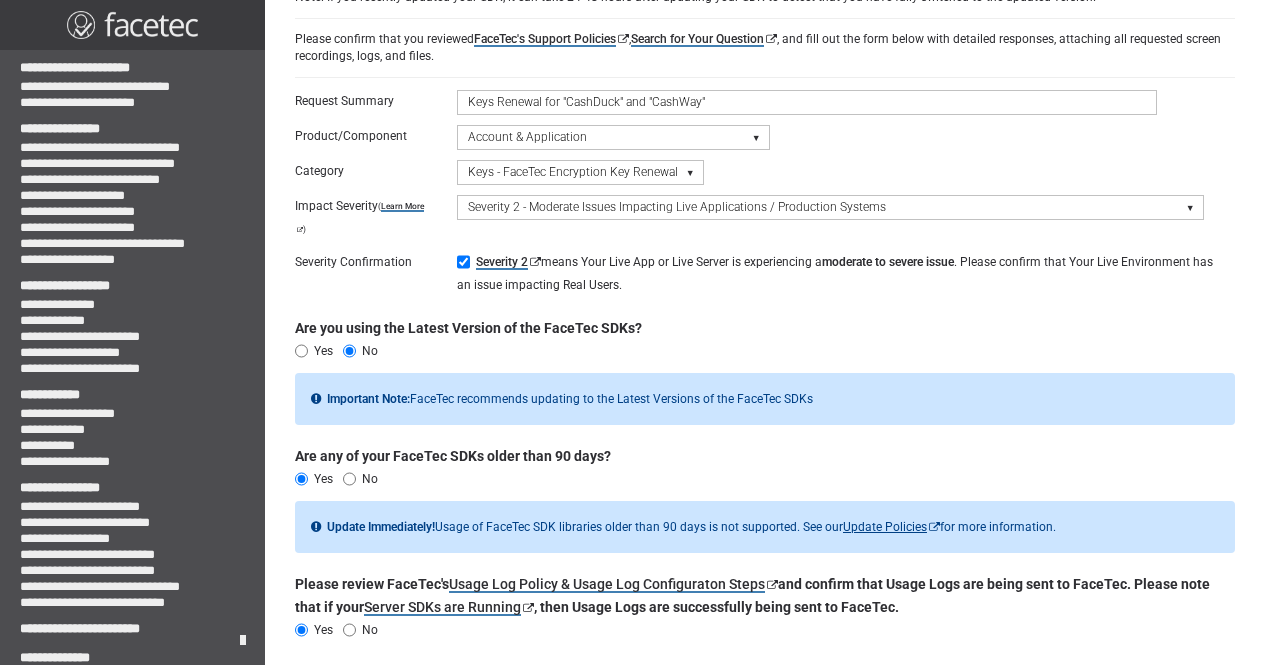 scroll, scrollTop: 670, scrollLeft: 0, axis: vertical 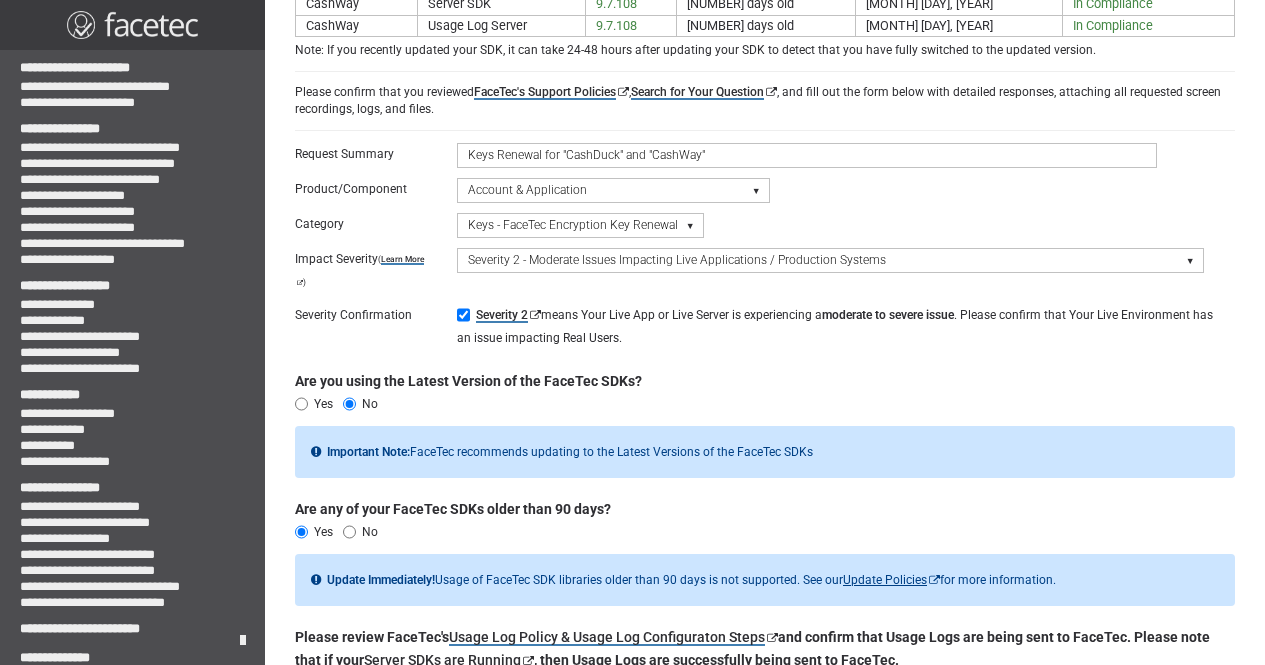 type on "Hi there, we need to renew the keys for "CashDuck" and "CashWay" apps.
They current keys are going to expire very soon (Jul [MONTH] [DAY], [YEAR]).
I understand that we may probably need to update some SDKs to later versions,
however please renew the keys anyway at least for +1 month, we'll take this time to update what if needed
Thanks" 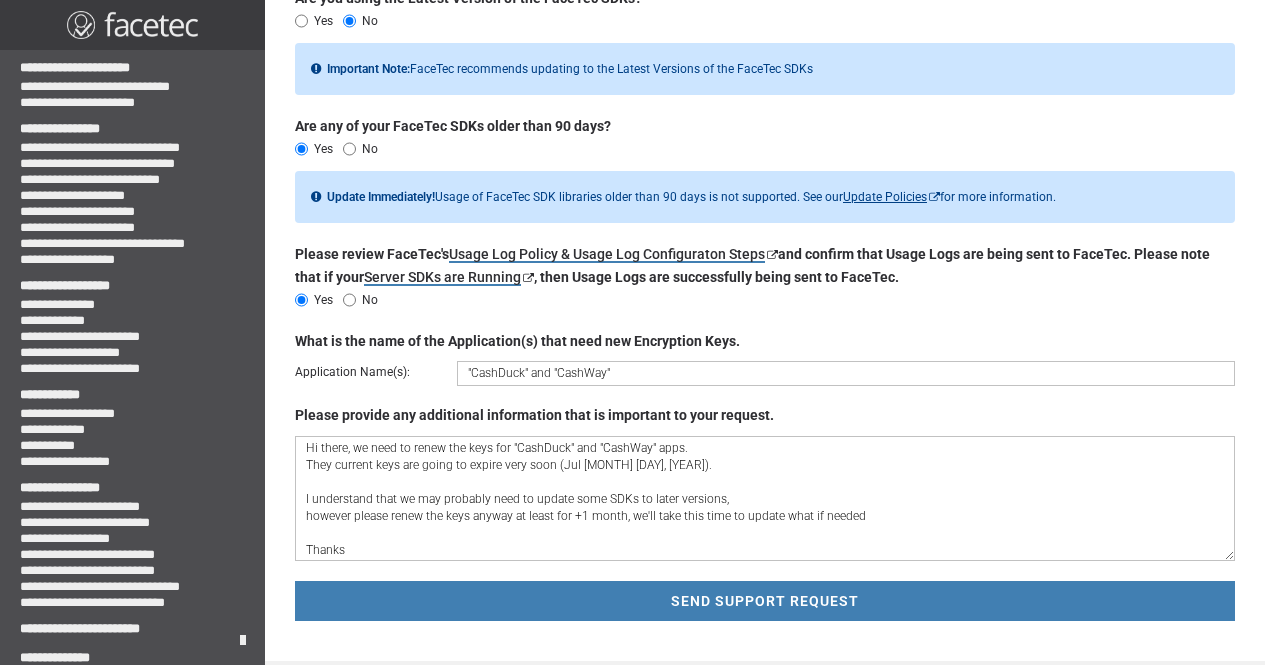 scroll, scrollTop: 1153, scrollLeft: 0, axis: vertical 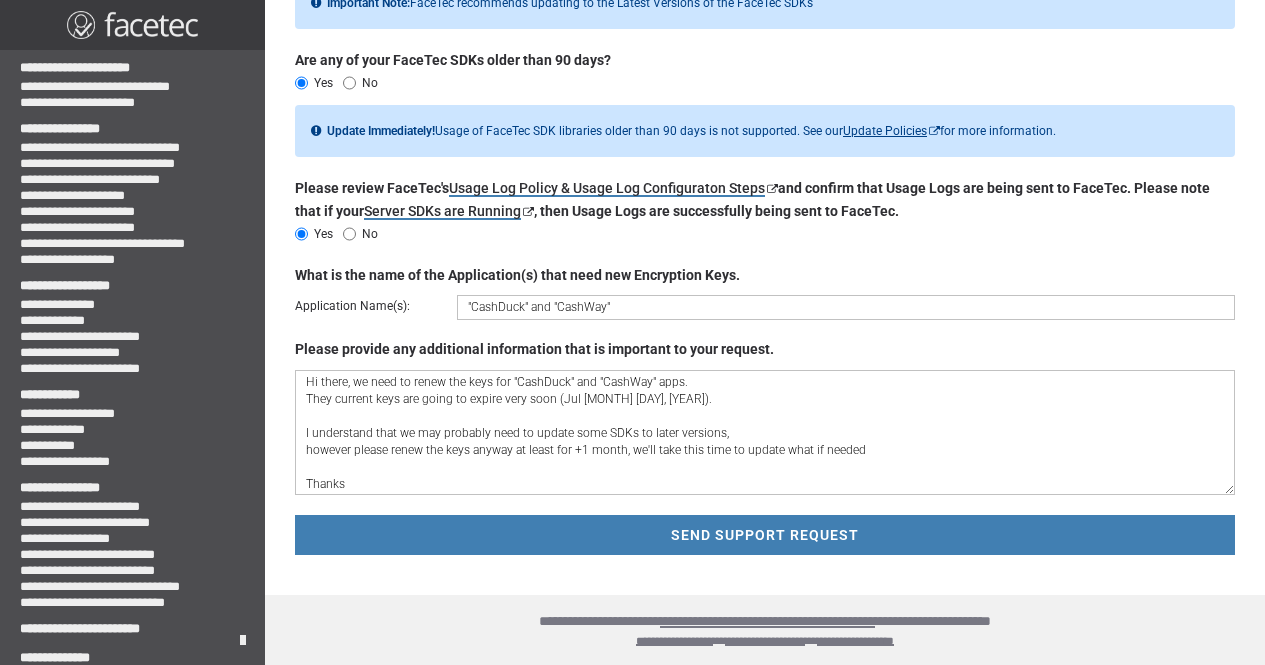 click on "SEND SUPPORT REQUEST" at bounding box center [765, 535] 